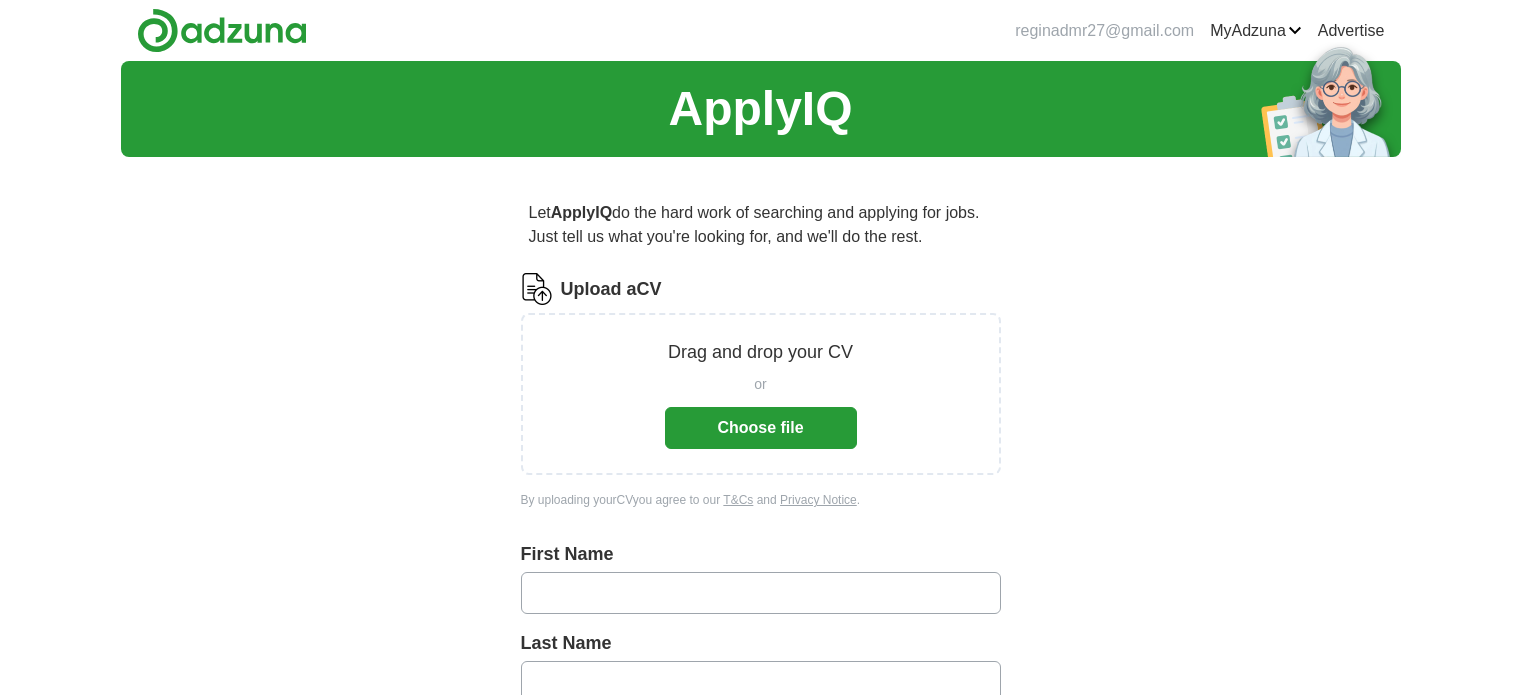 scroll, scrollTop: 0, scrollLeft: 0, axis: both 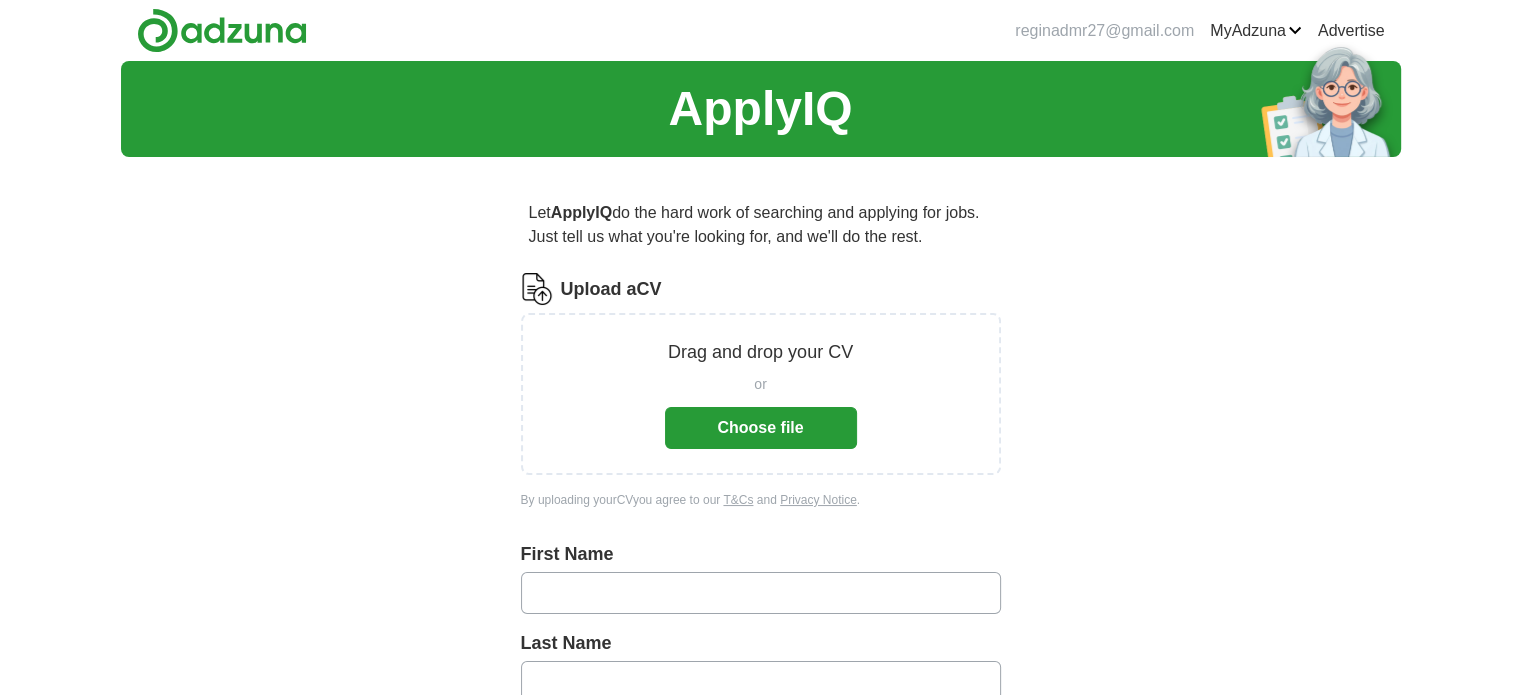 click on "or Choose file" at bounding box center [761, 407] 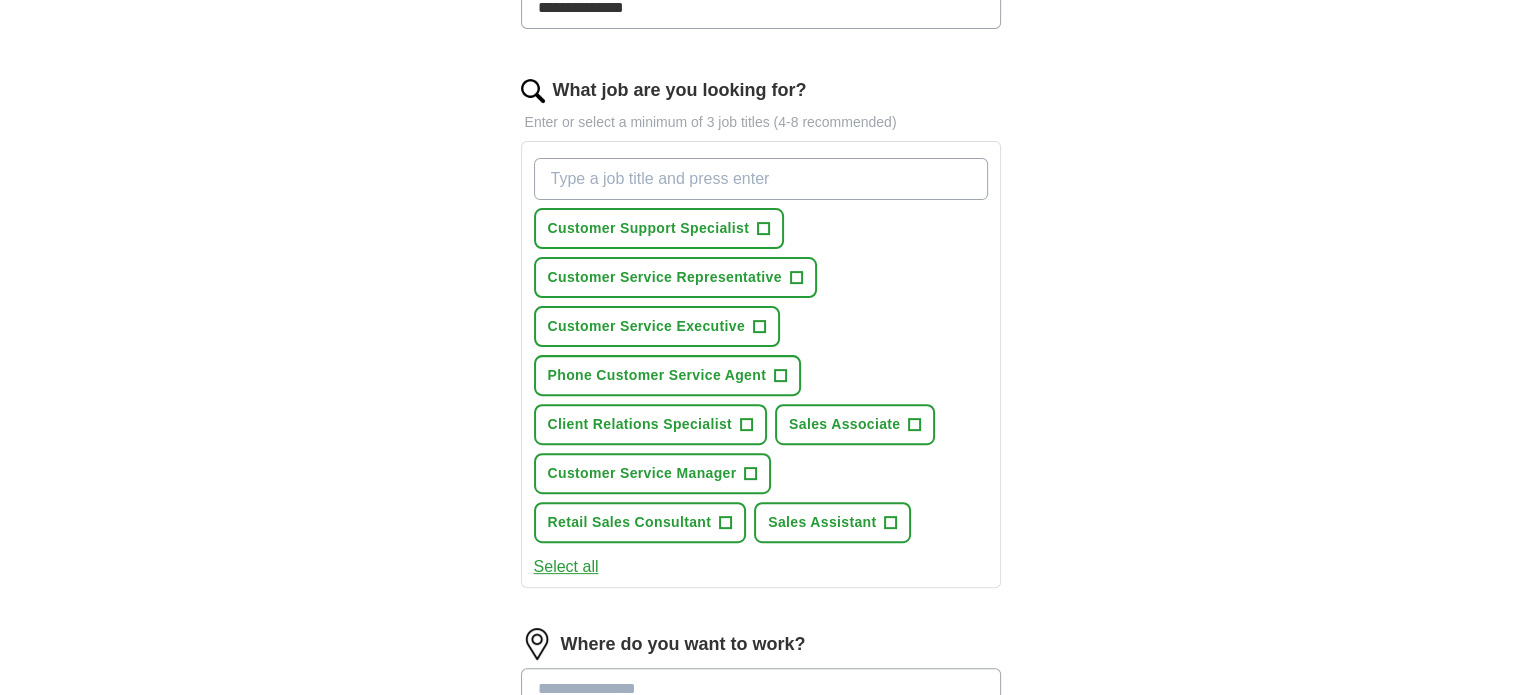 scroll, scrollTop: 600, scrollLeft: 0, axis: vertical 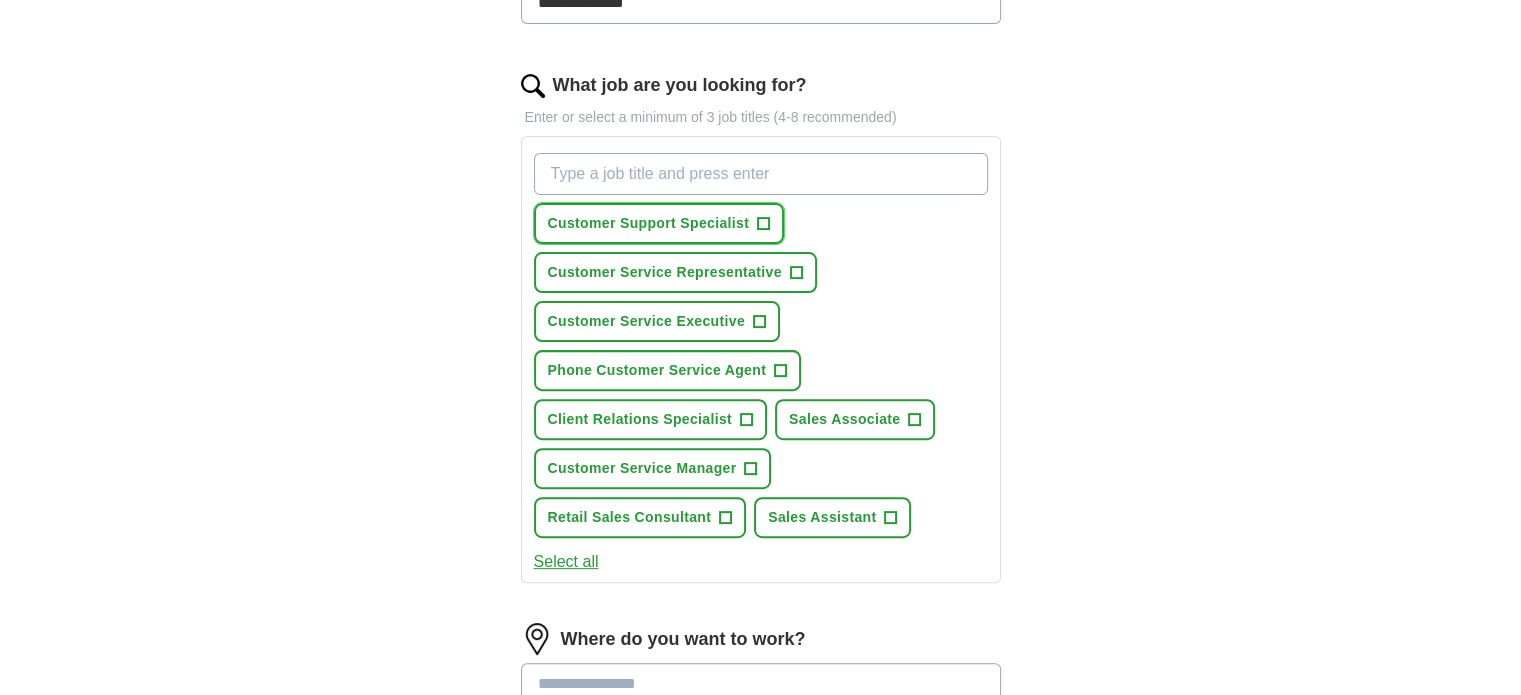 click on "+" at bounding box center [764, 224] 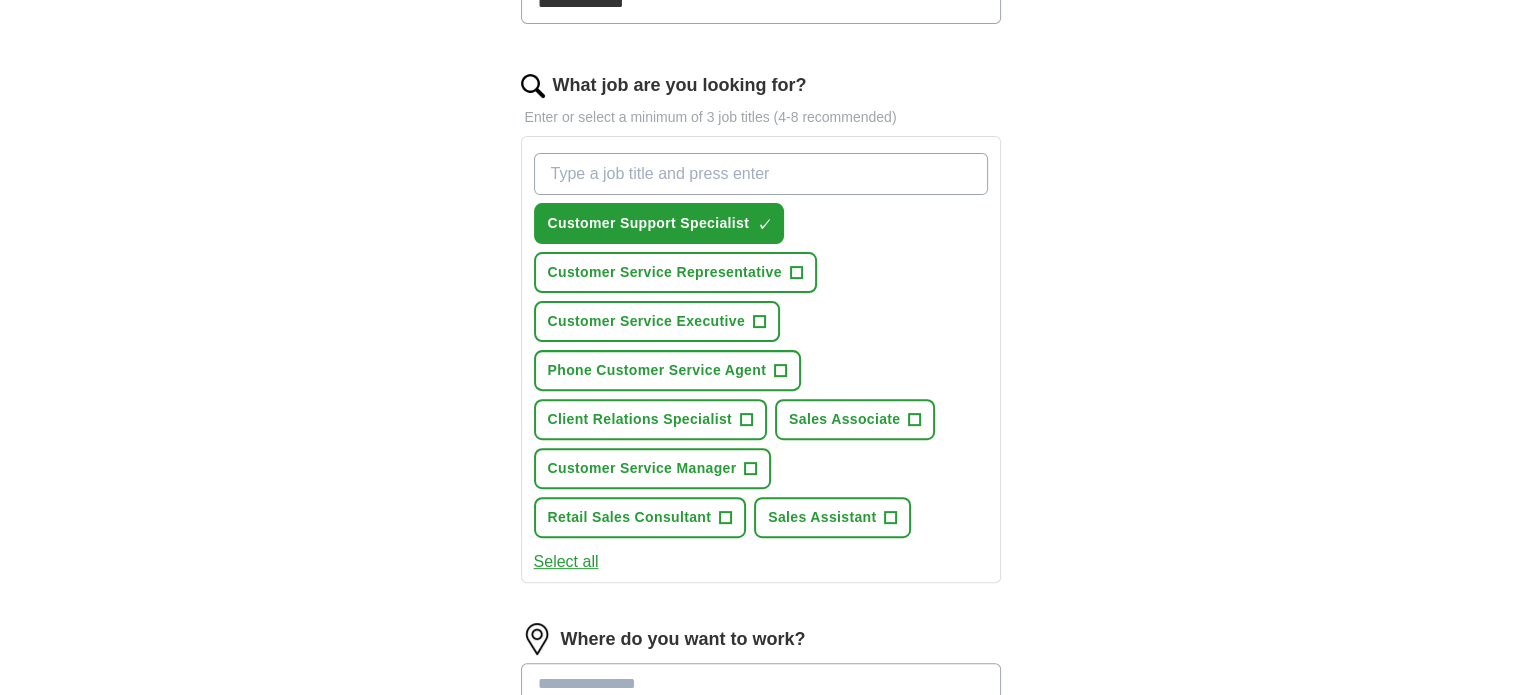 click on "What job are you looking for?" at bounding box center (761, 174) 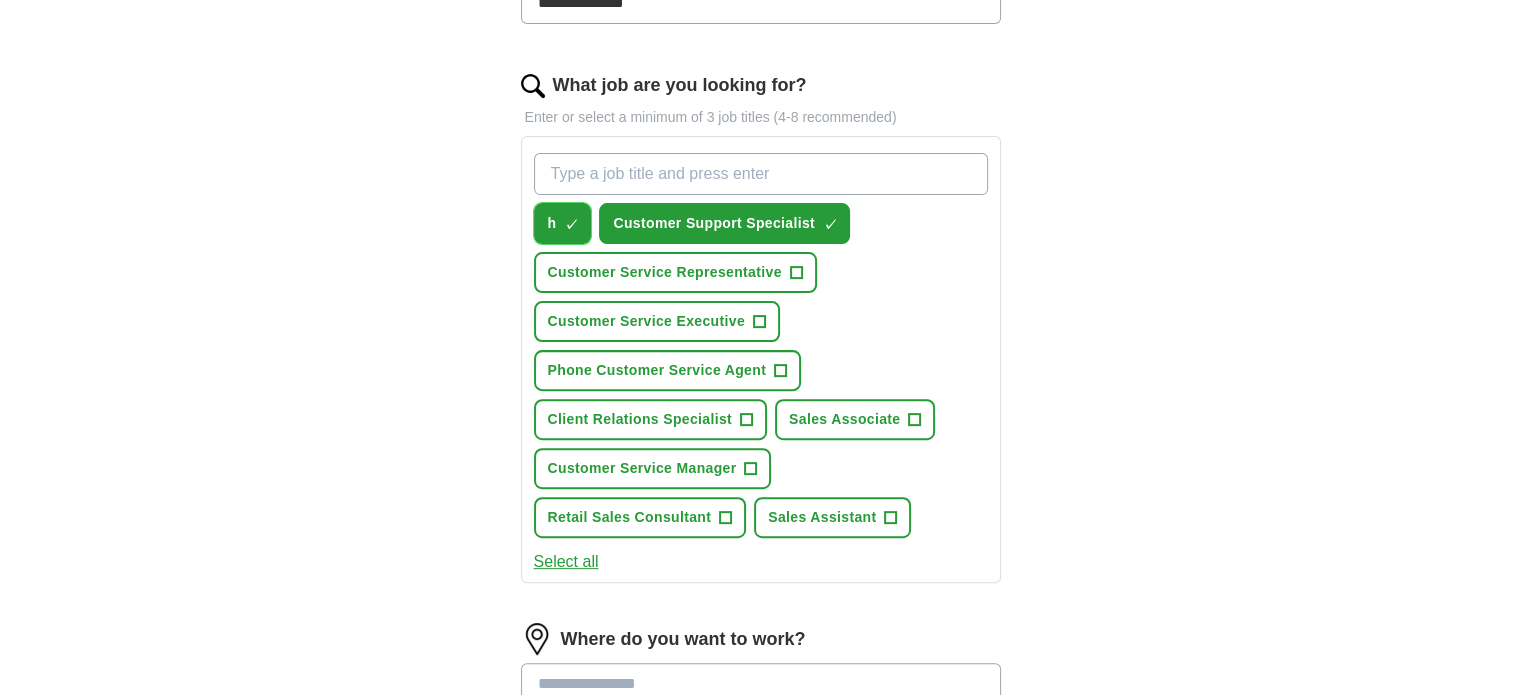 click on "×" at bounding box center [0, 0] 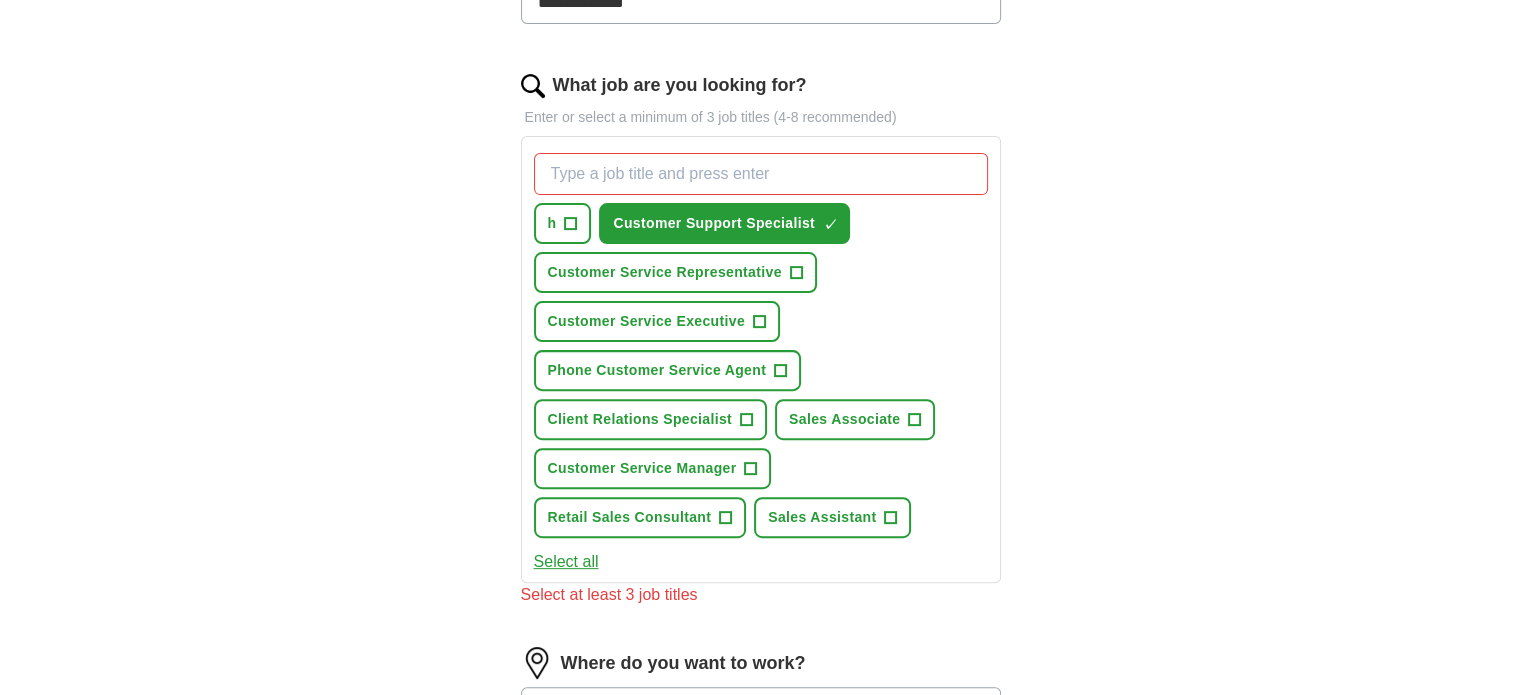 click on "What job are you looking for?" at bounding box center [761, 174] 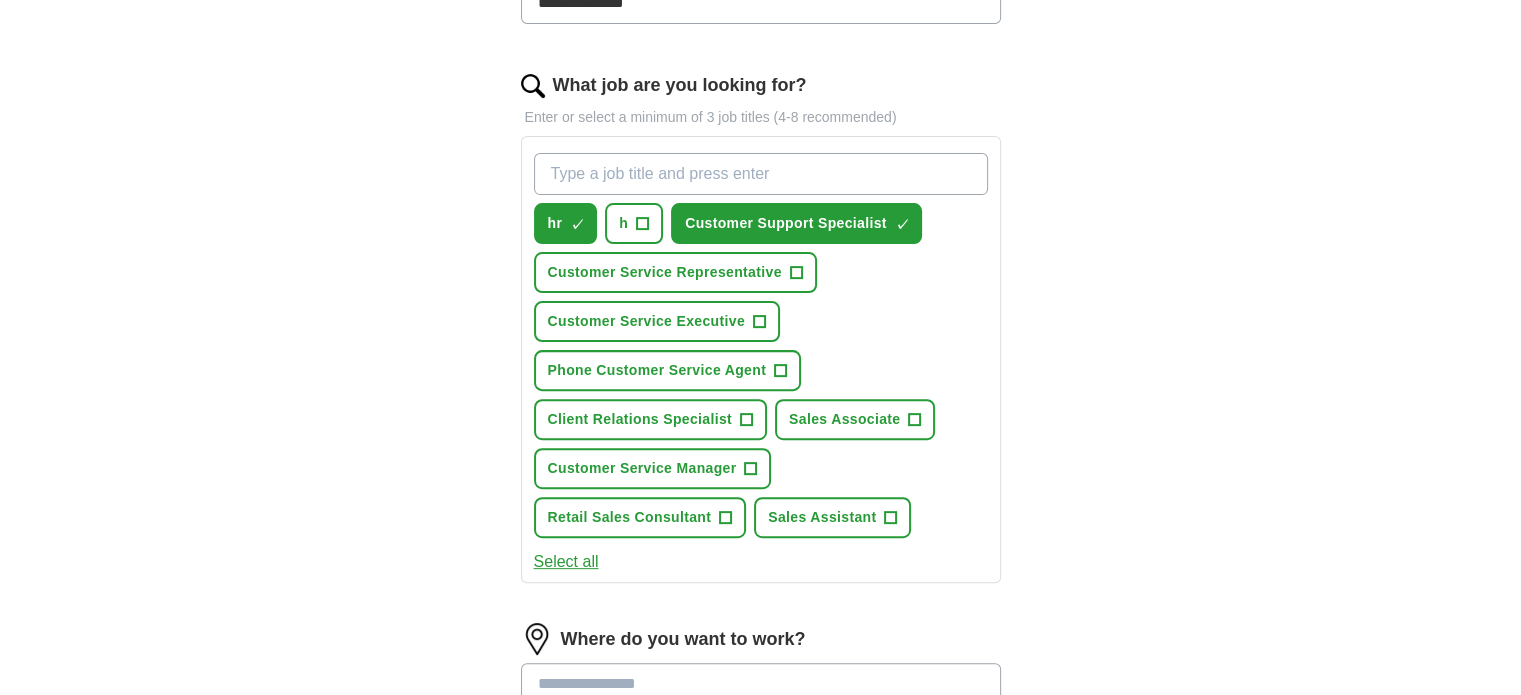 click on "What job are you looking for?" at bounding box center (761, 174) 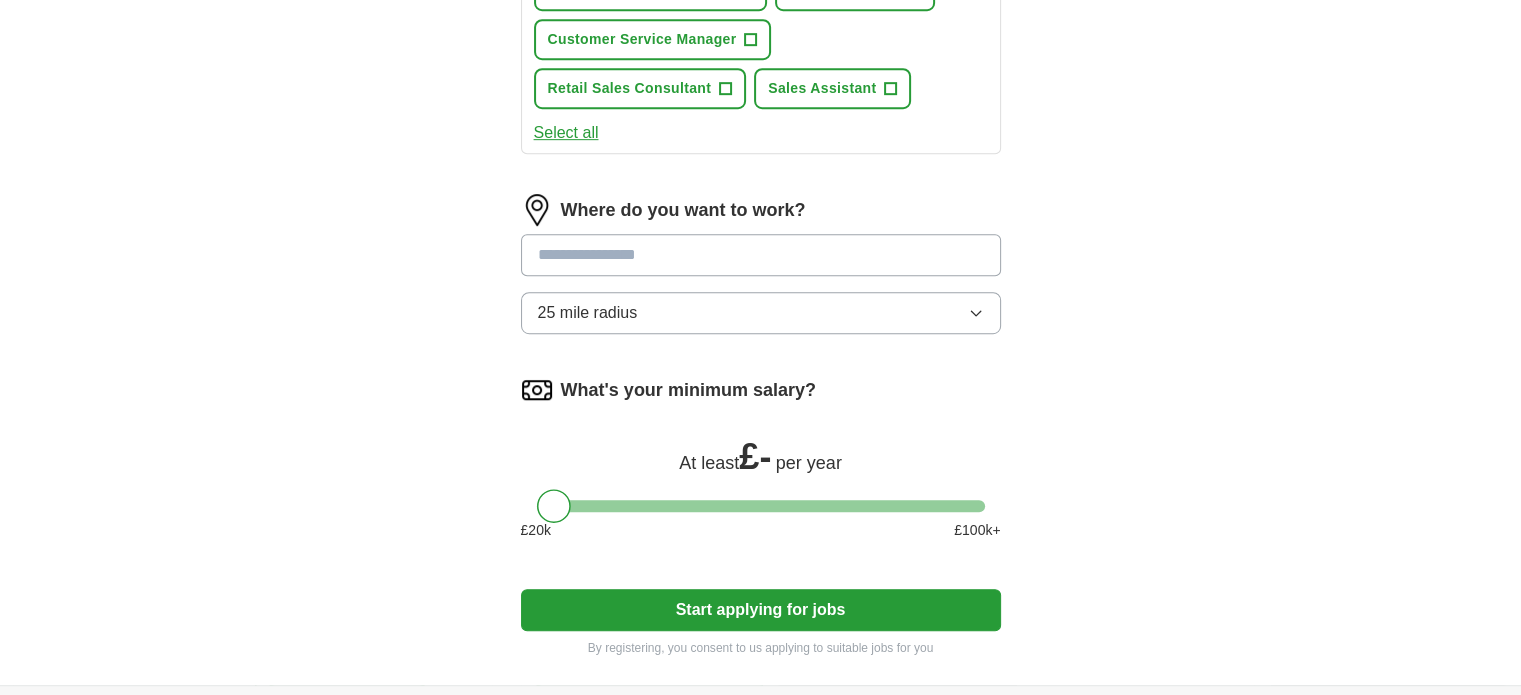 scroll, scrollTop: 1100, scrollLeft: 0, axis: vertical 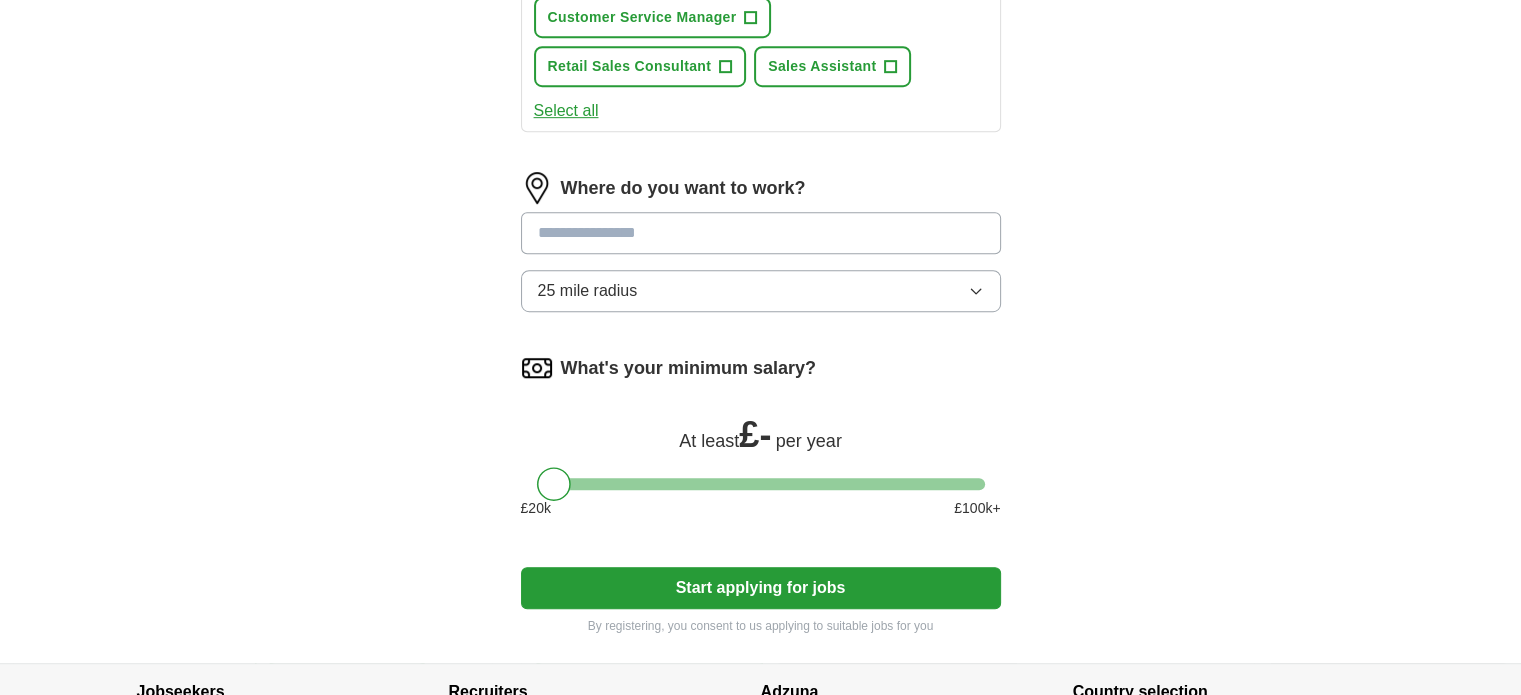 click at bounding box center (761, 233) 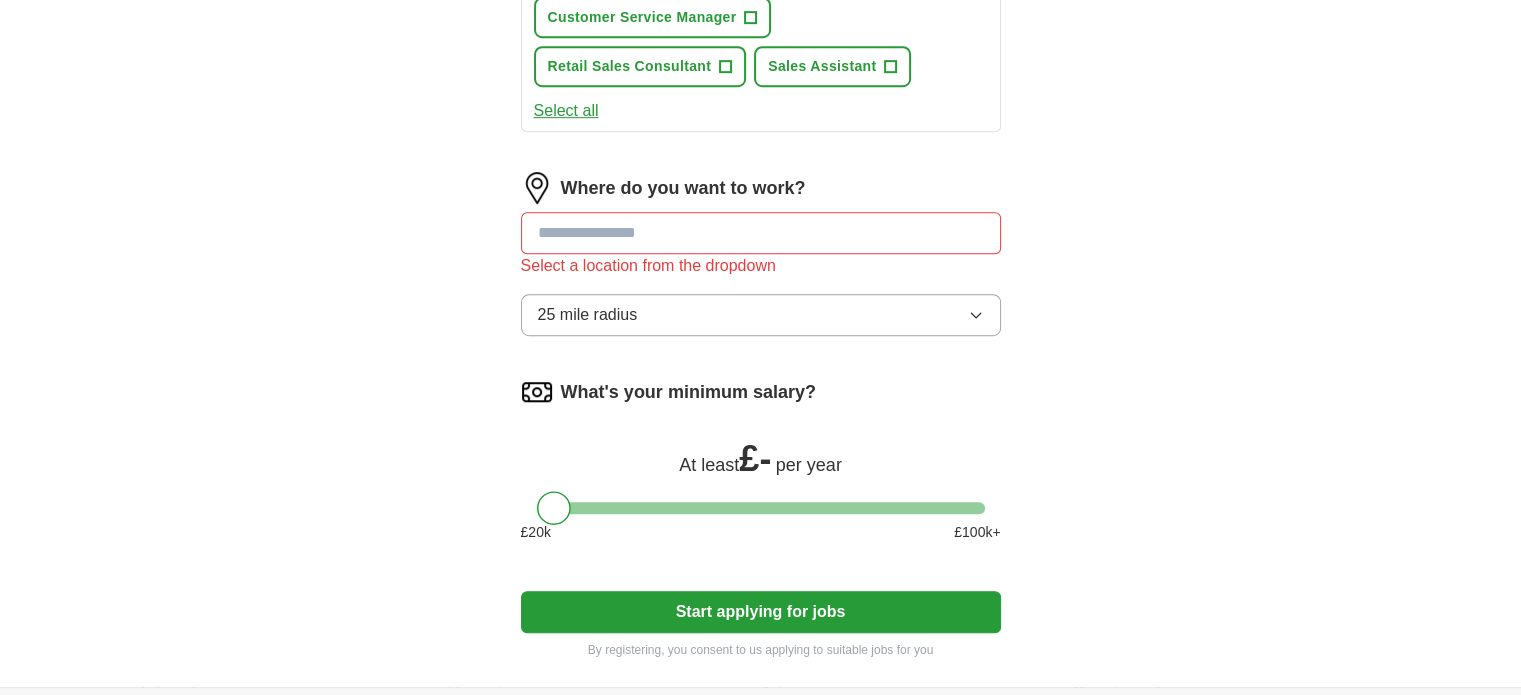 click on "25 mile radius" at bounding box center (761, 315) 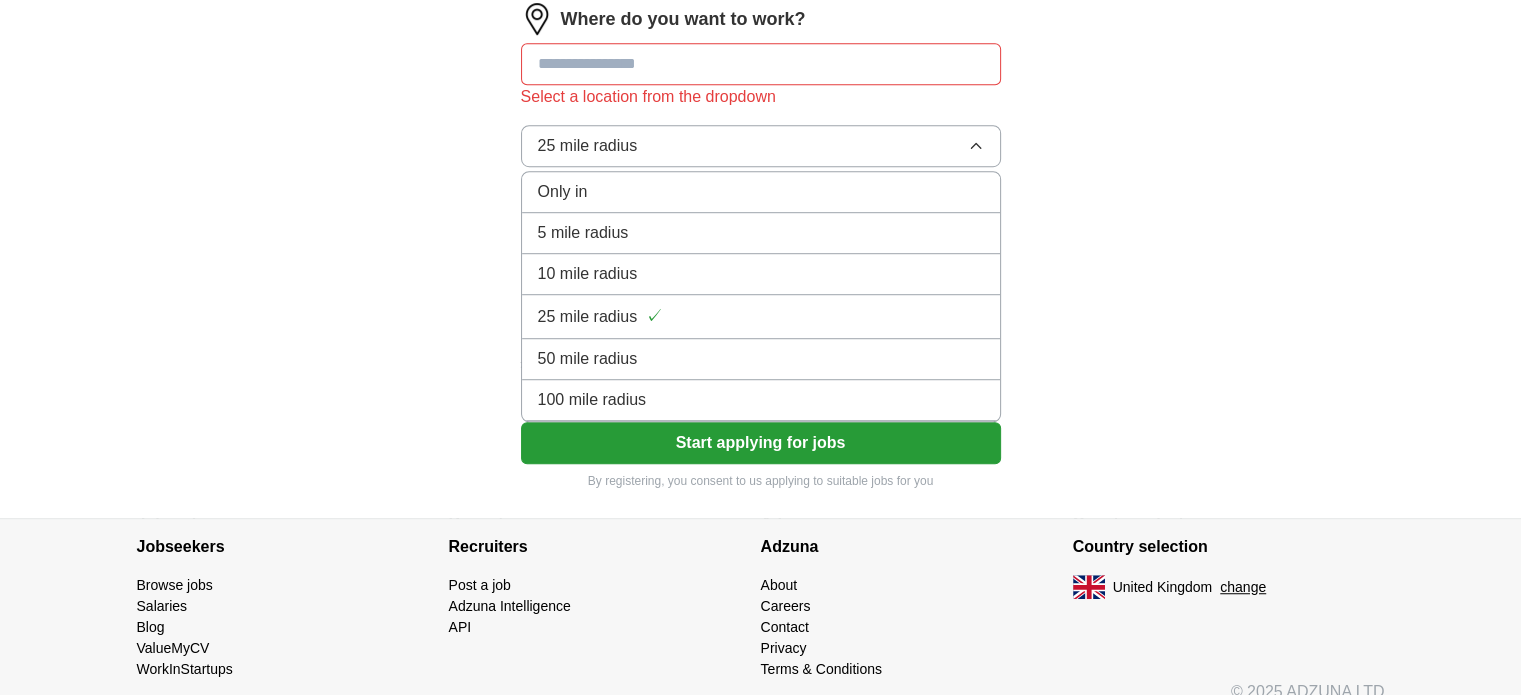 scroll, scrollTop: 1284, scrollLeft: 0, axis: vertical 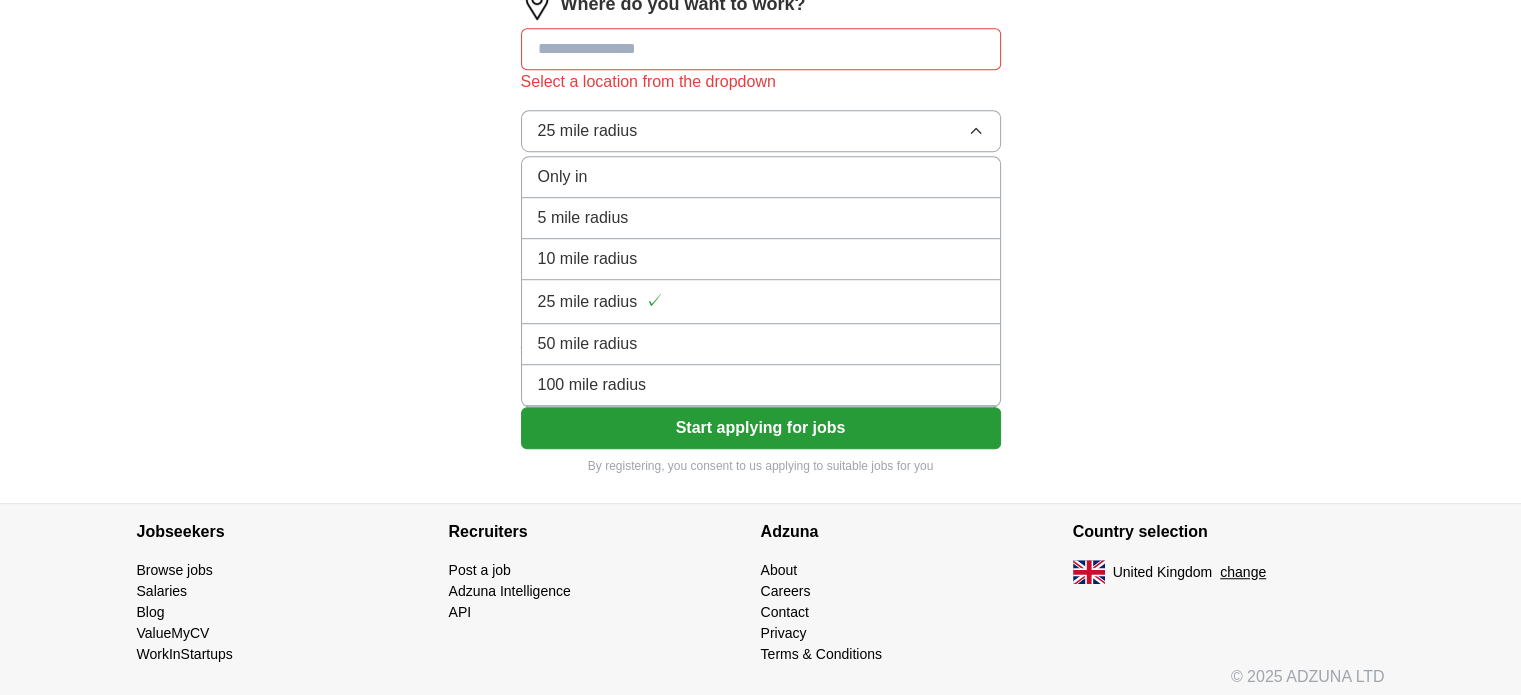 click on "100 mile radius" at bounding box center [761, 177] 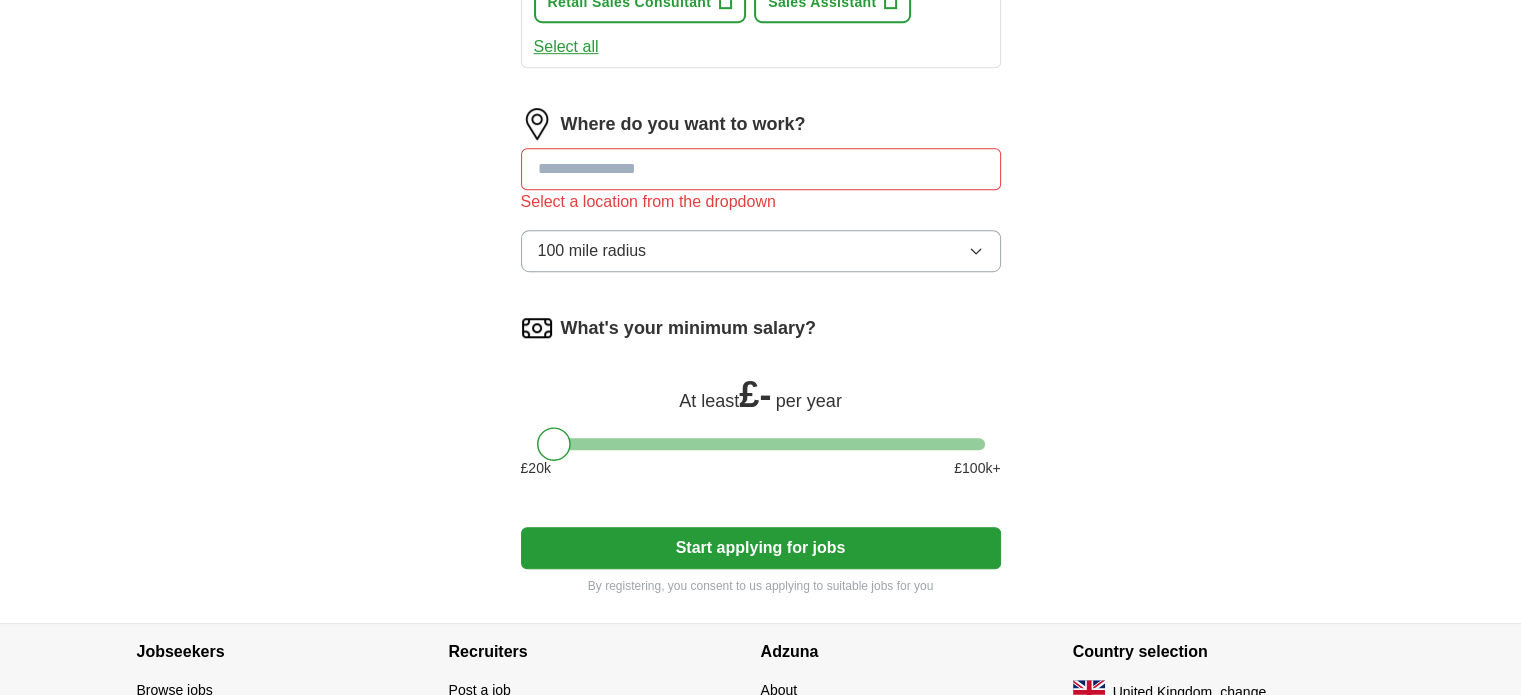 scroll, scrollTop: 984, scrollLeft: 0, axis: vertical 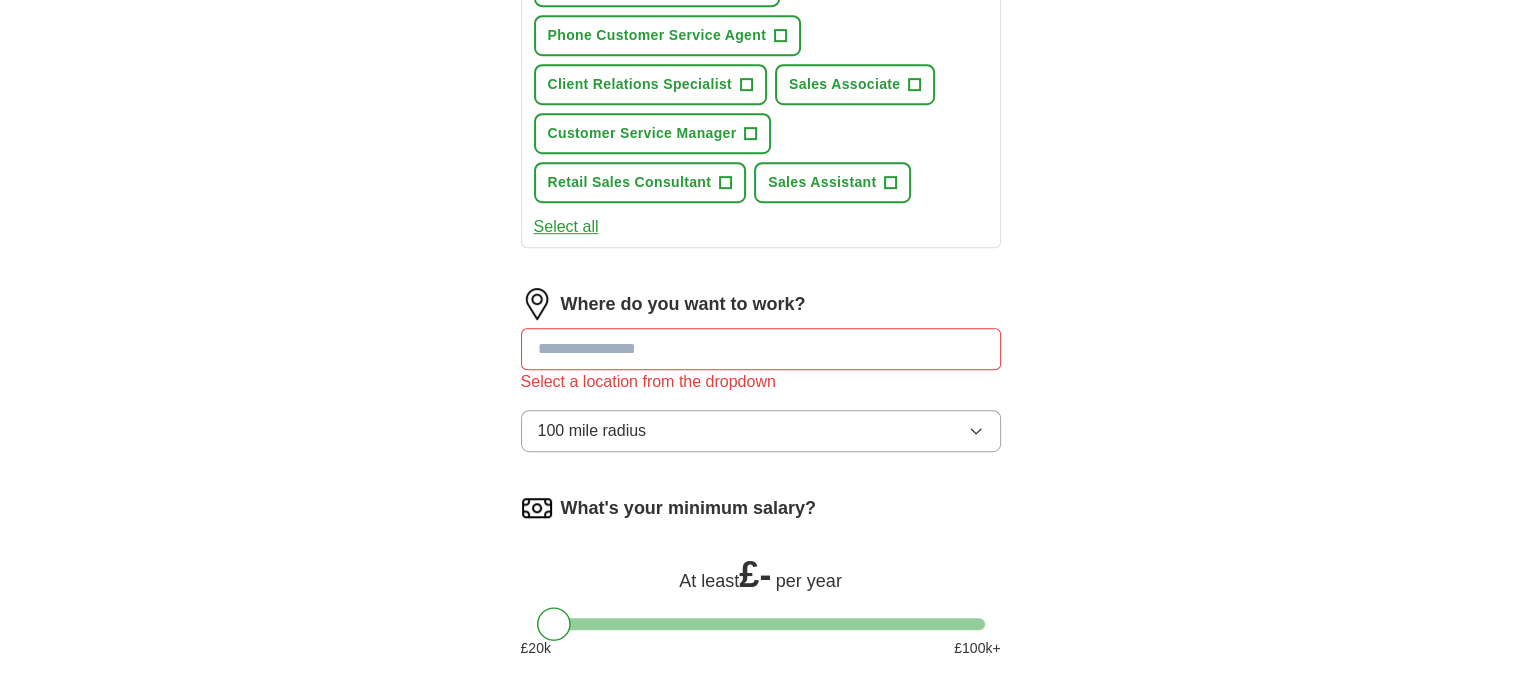click at bounding box center (761, 349) 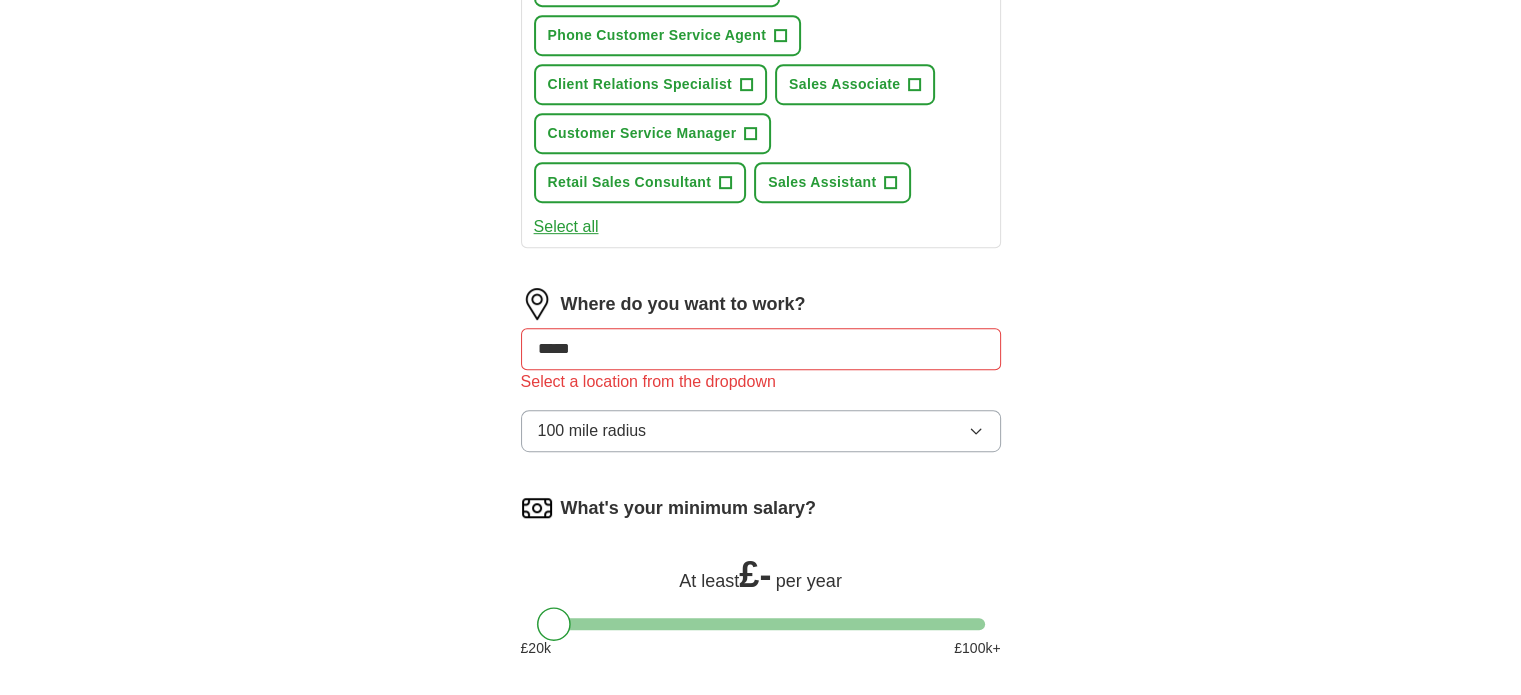 type on "*****" 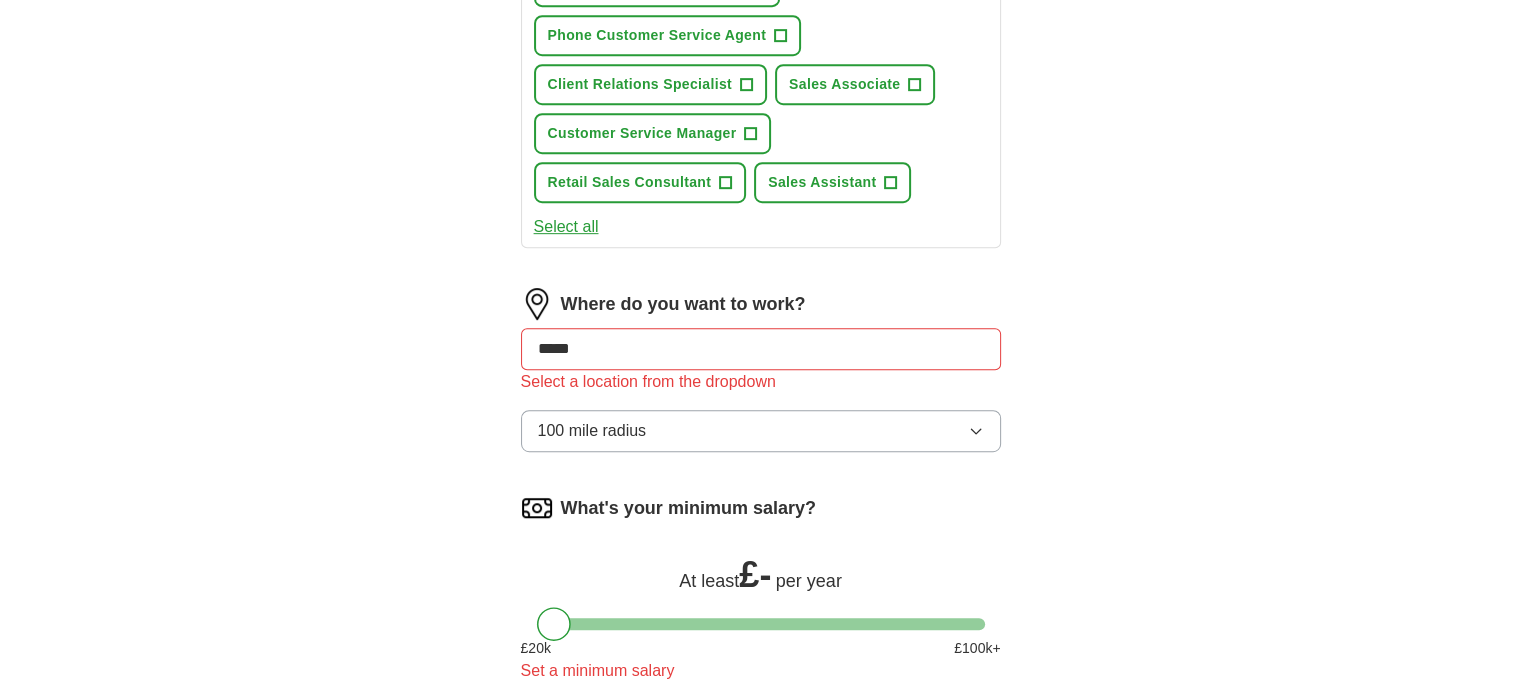click on "*****" at bounding box center [761, 349] 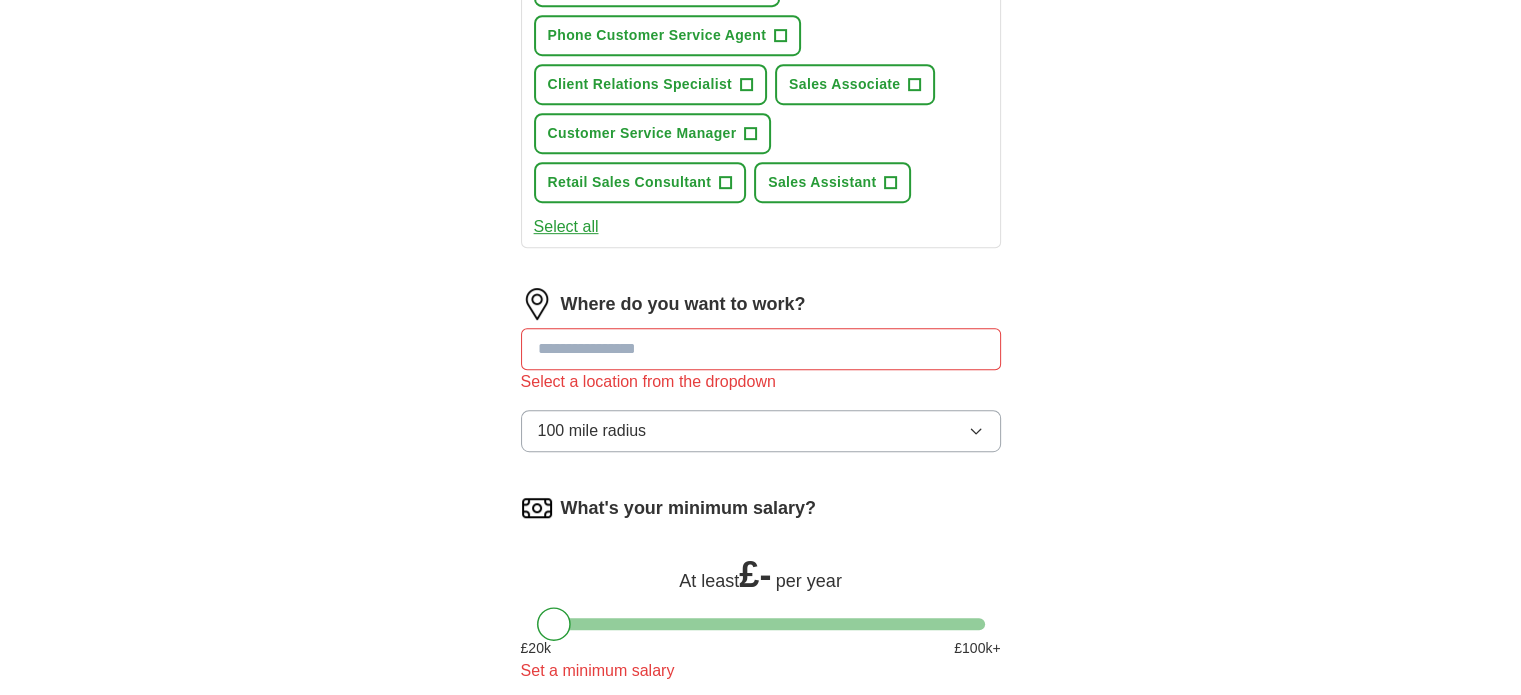 click at bounding box center (761, 349) 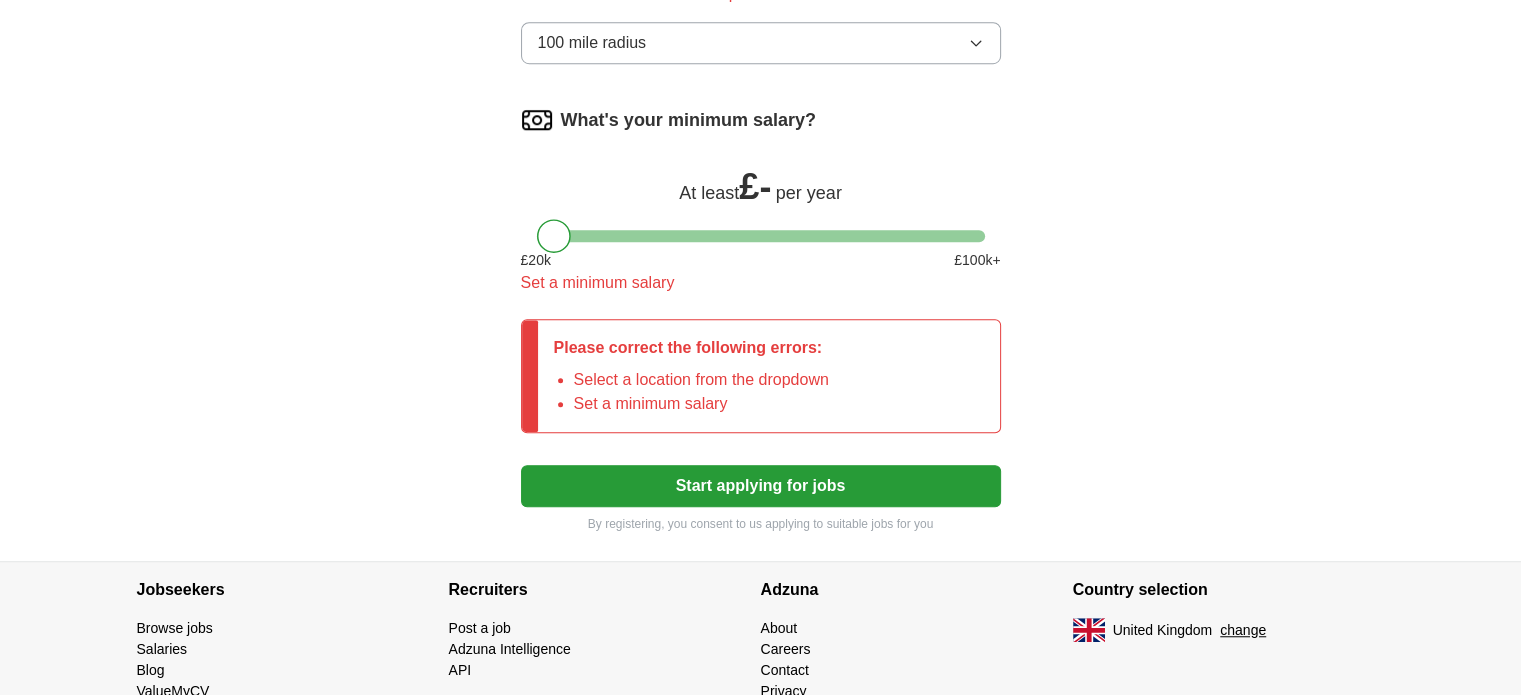 scroll, scrollTop: 1384, scrollLeft: 0, axis: vertical 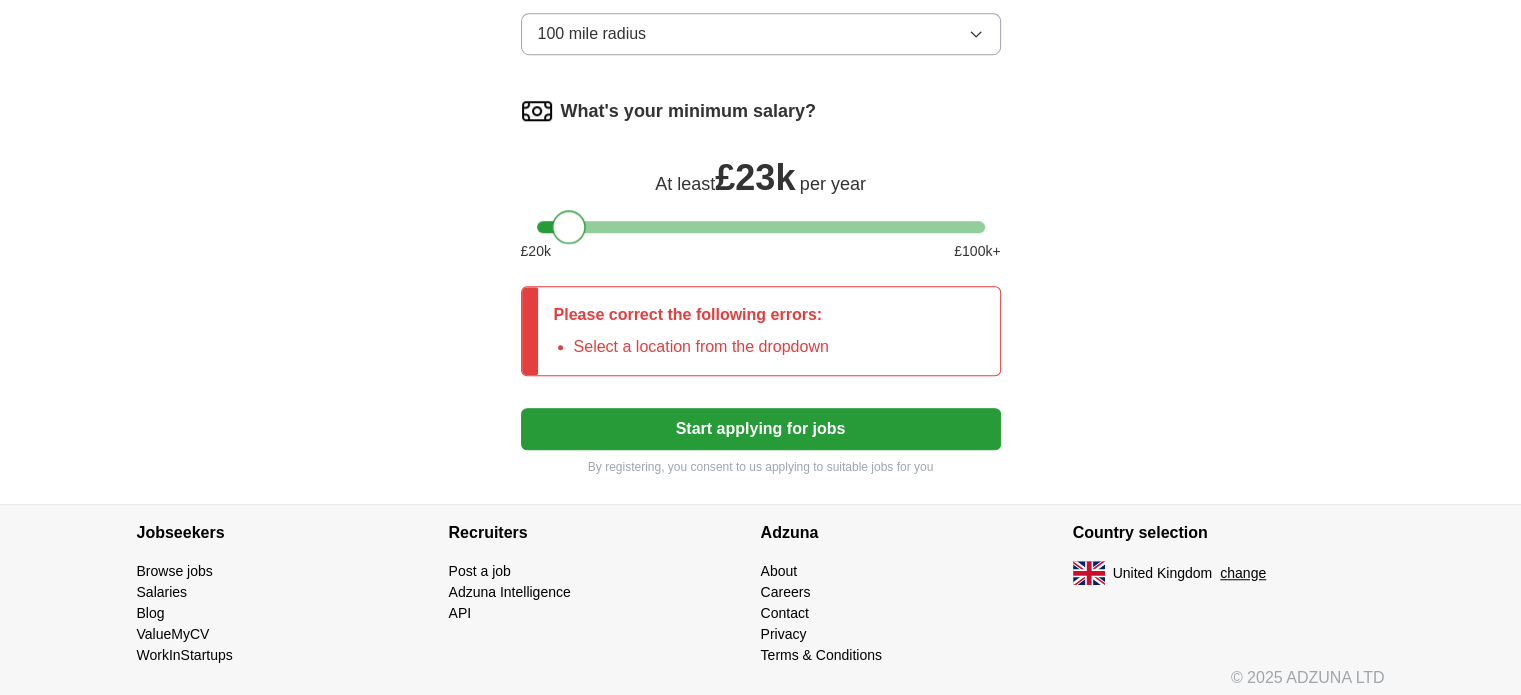 drag, startPoint x: 554, startPoint y: 220, endPoint x: 572, endPoint y: 220, distance: 18 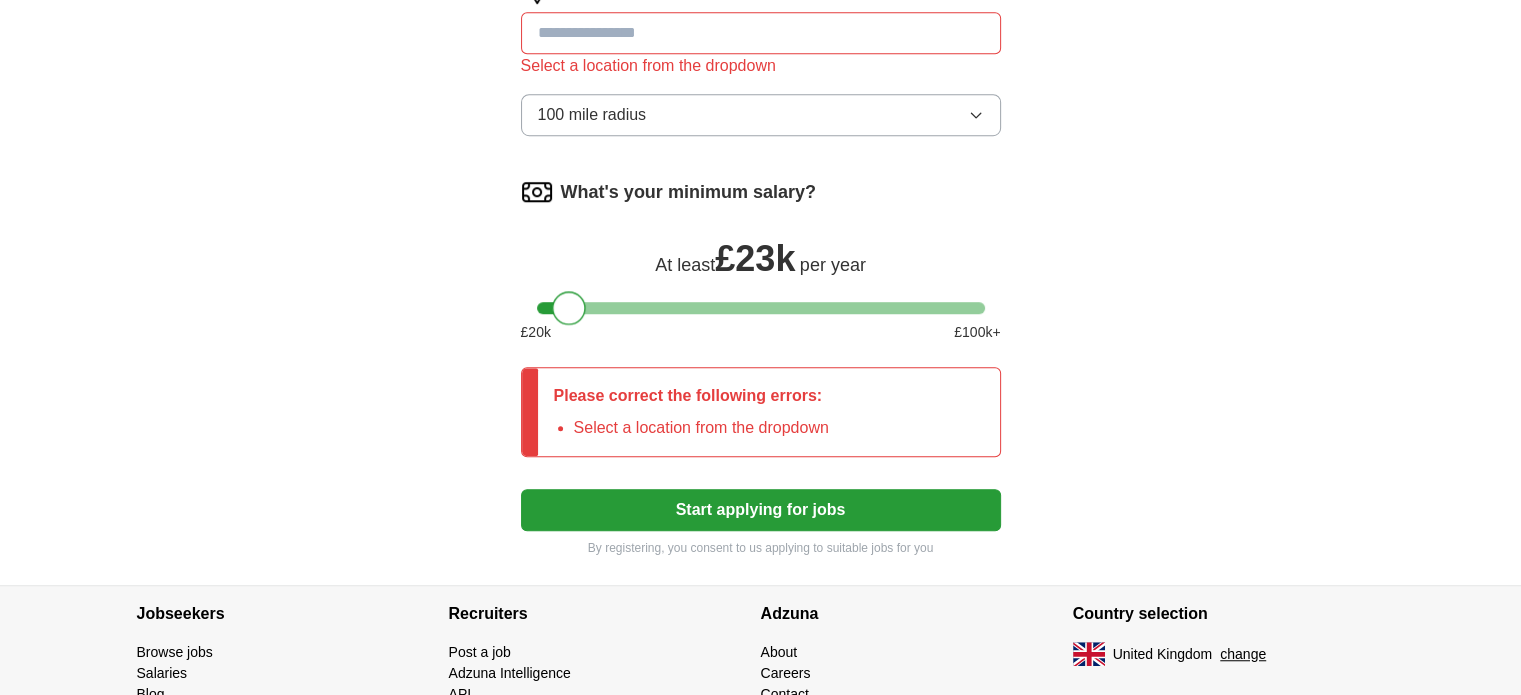 scroll, scrollTop: 1181, scrollLeft: 0, axis: vertical 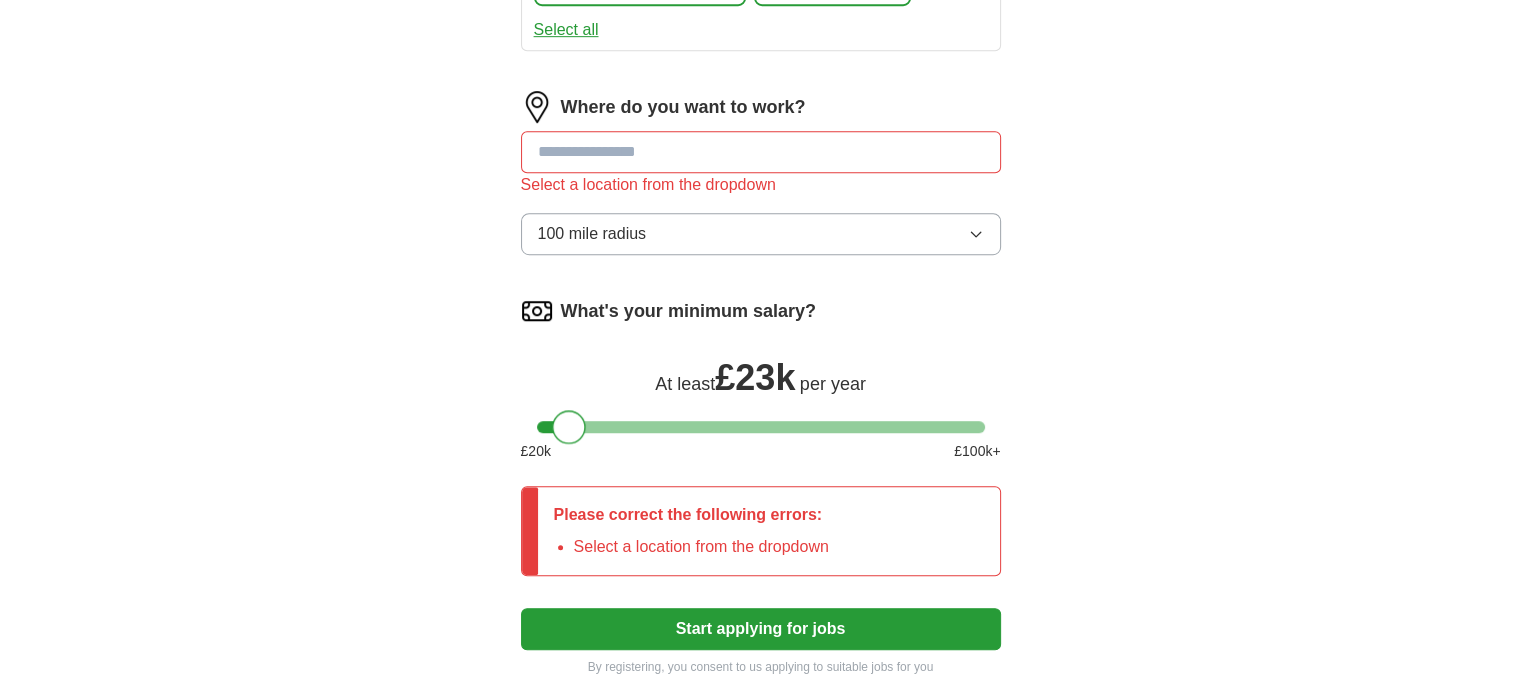 click at bounding box center [761, 152] 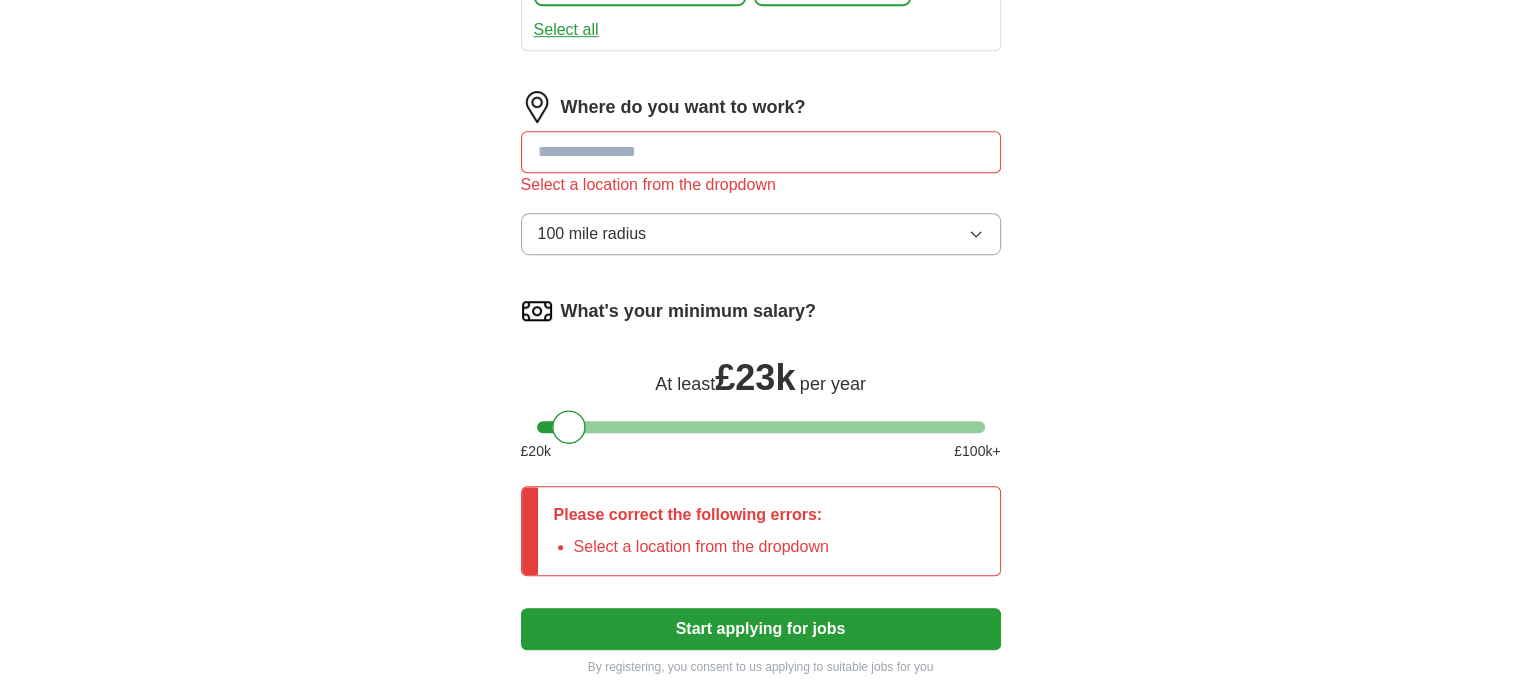 click at bounding box center (761, 152) 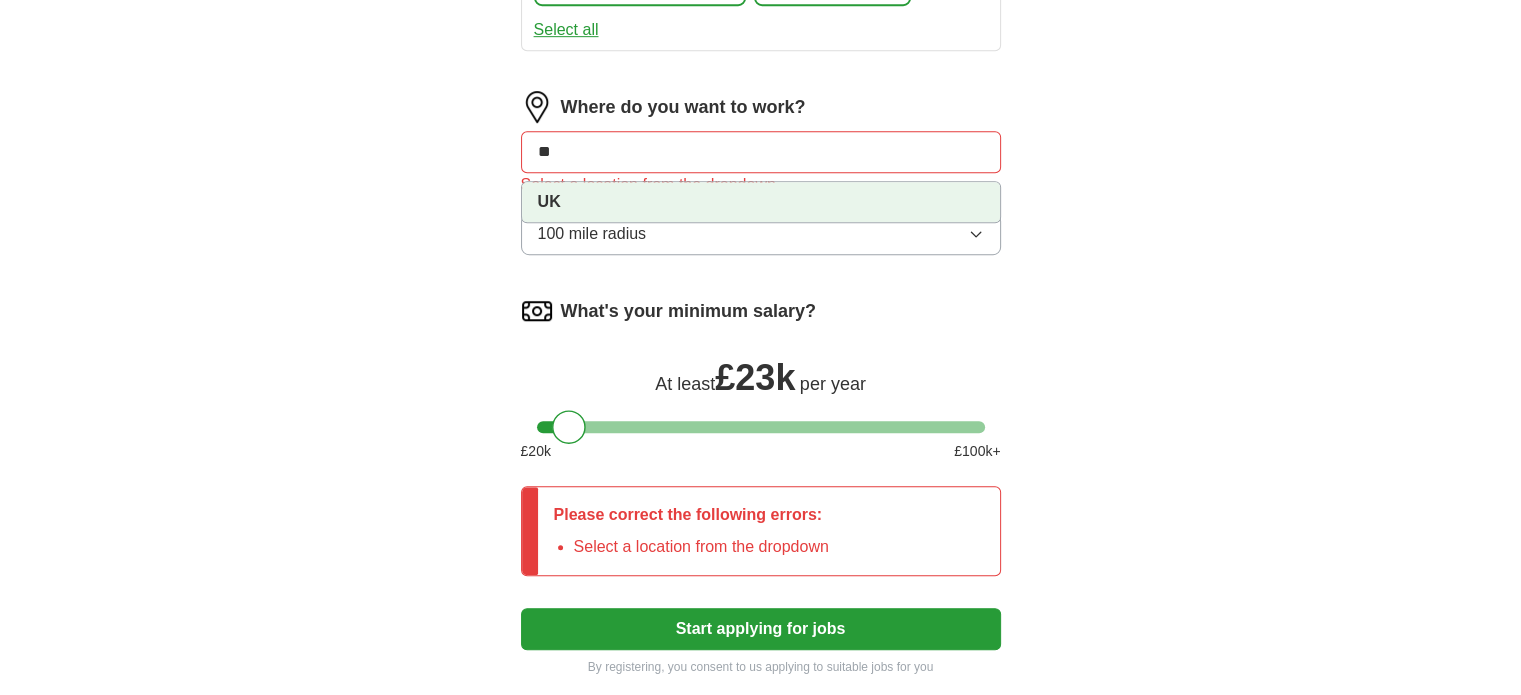click on "UK" at bounding box center [761, 202] 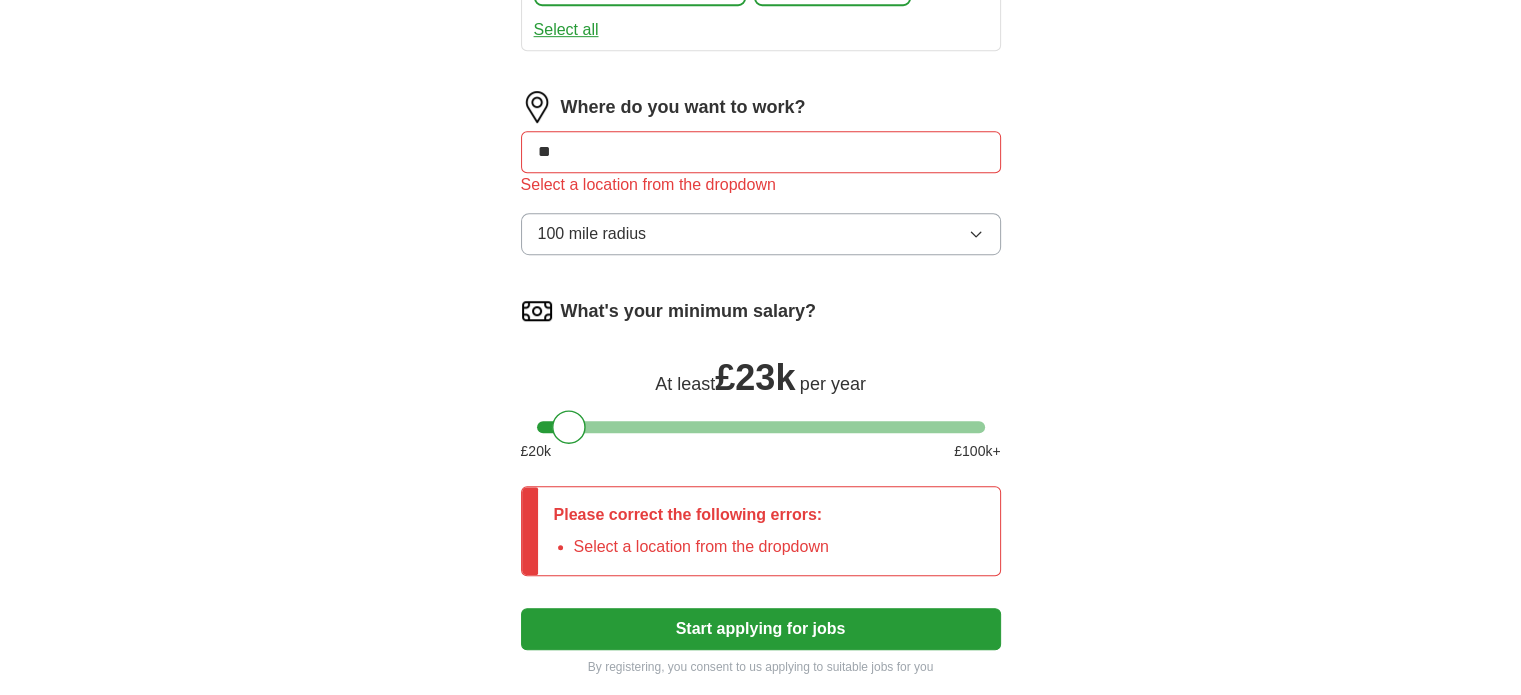 click on "**" at bounding box center (761, 152) 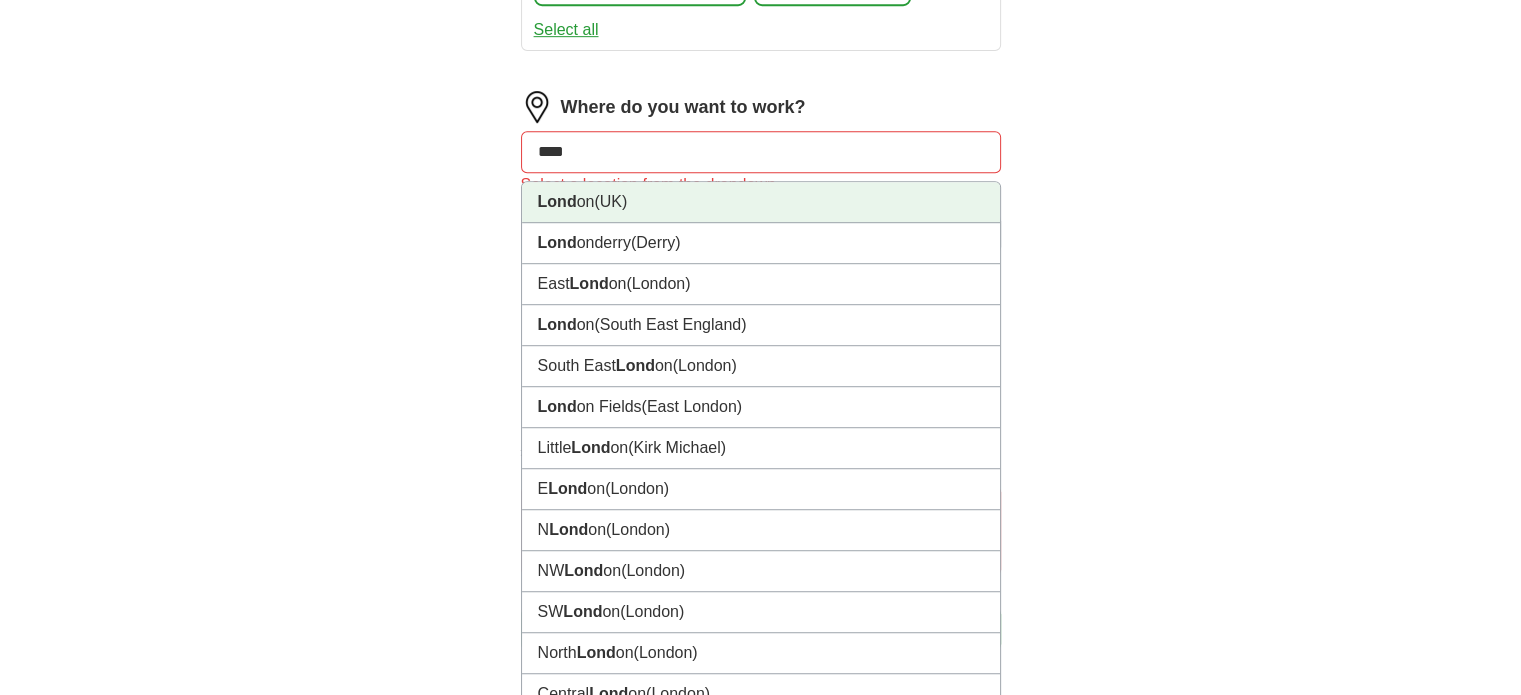 click on "(UK)" at bounding box center (610, 201) 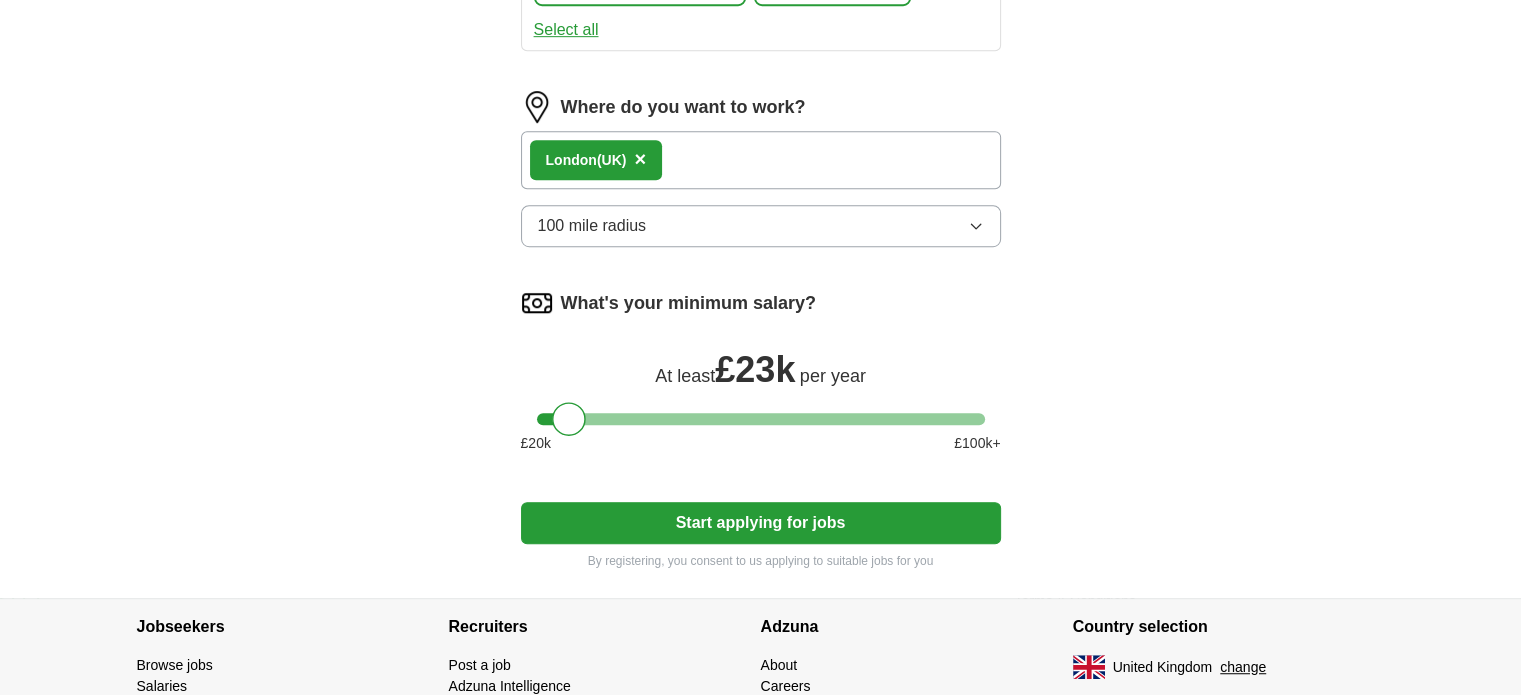 click on "Start applying for jobs" at bounding box center (761, 523) 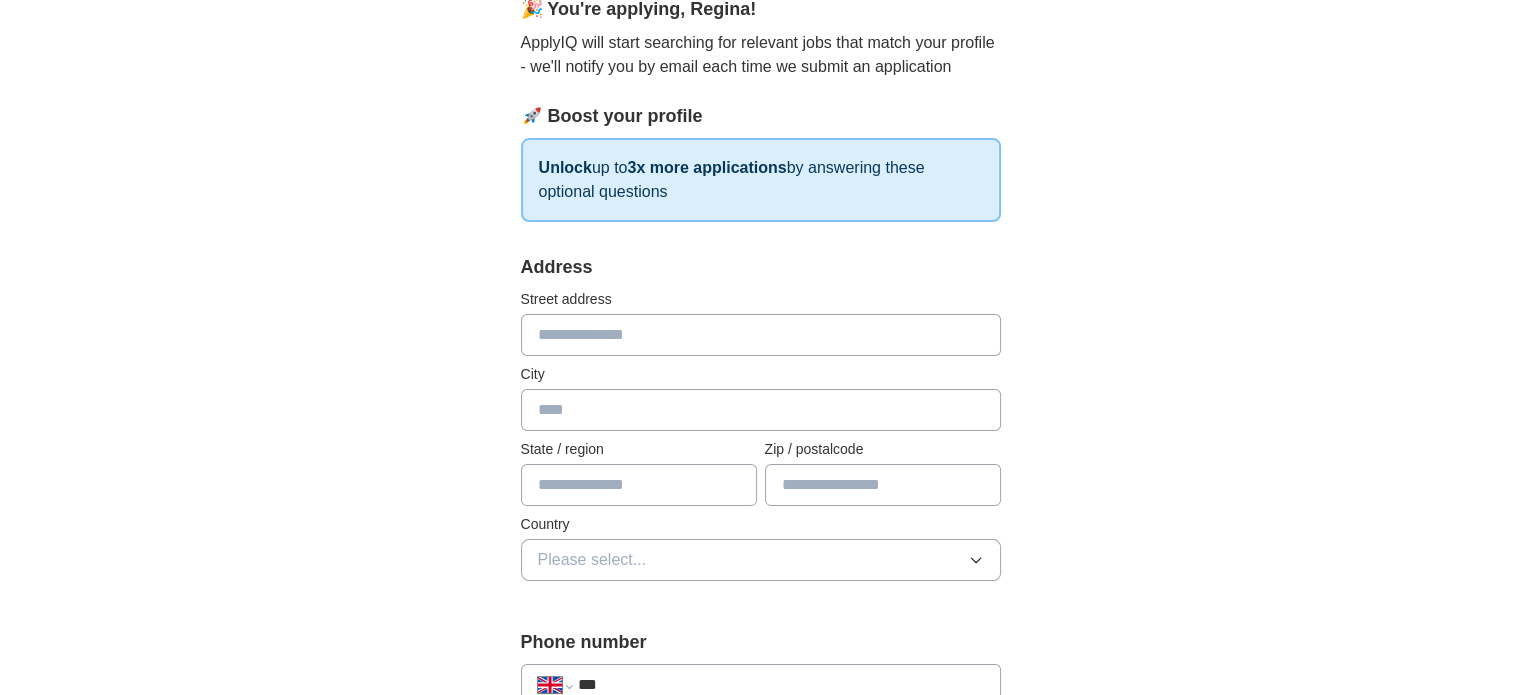 scroll, scrollTop: 200, scrollLeft: 0, axis: vertical 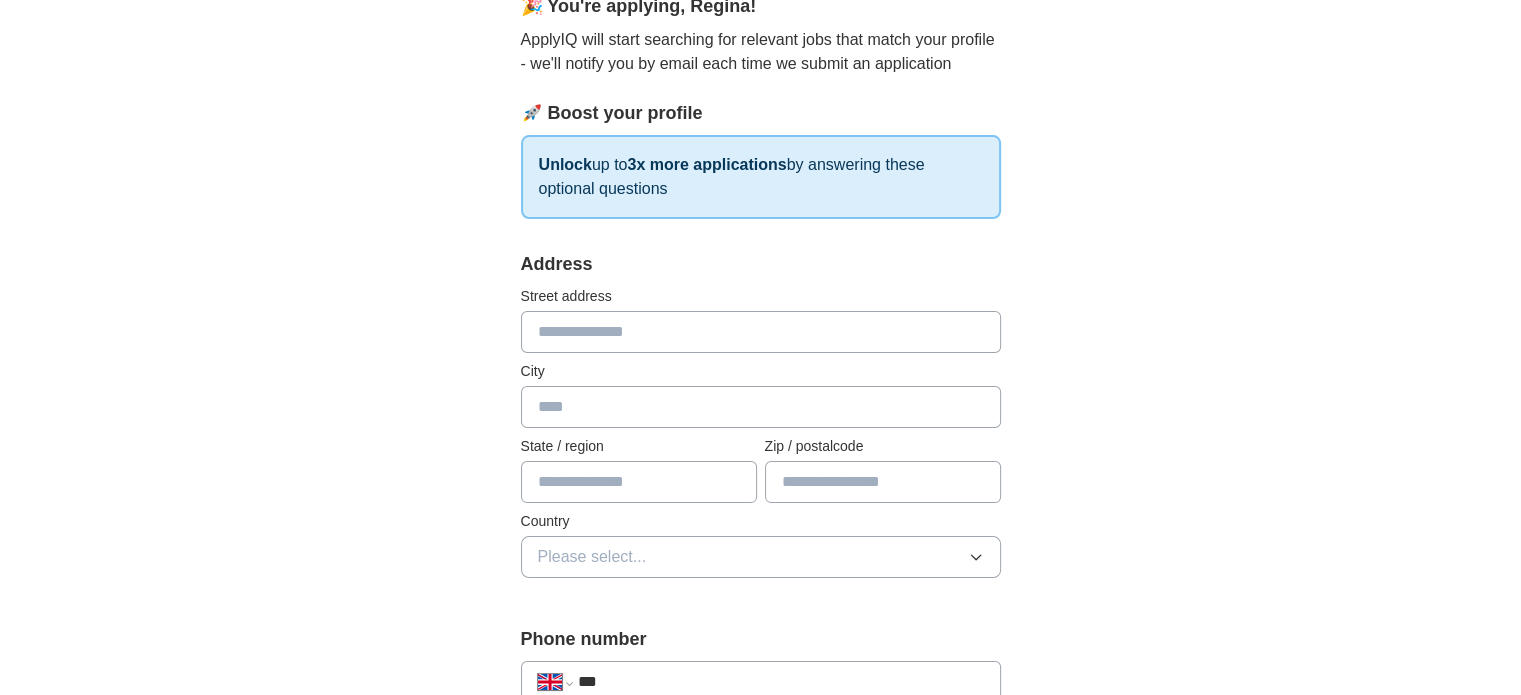 click at bounding box center [761, 332] 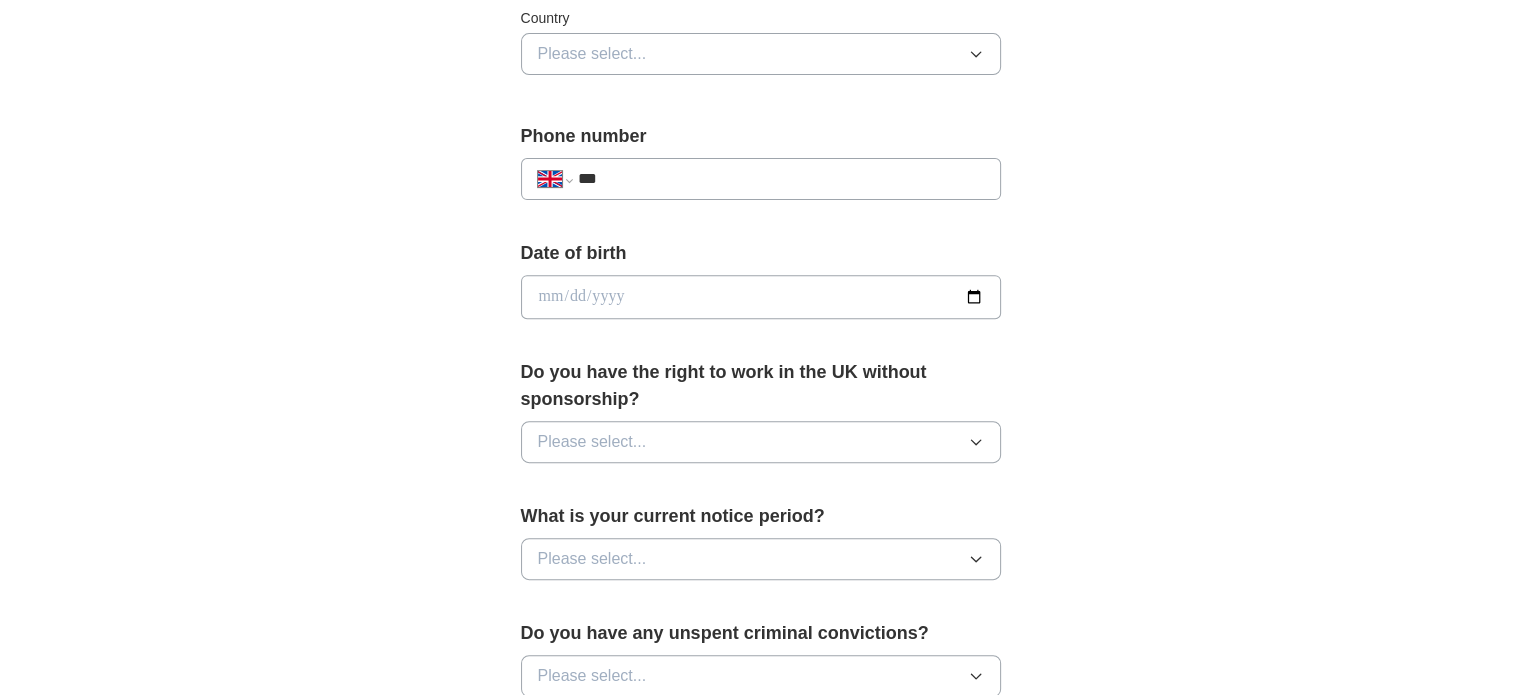 scroll, scrollTop: 600, scrollLeft: 0, axis: vertical 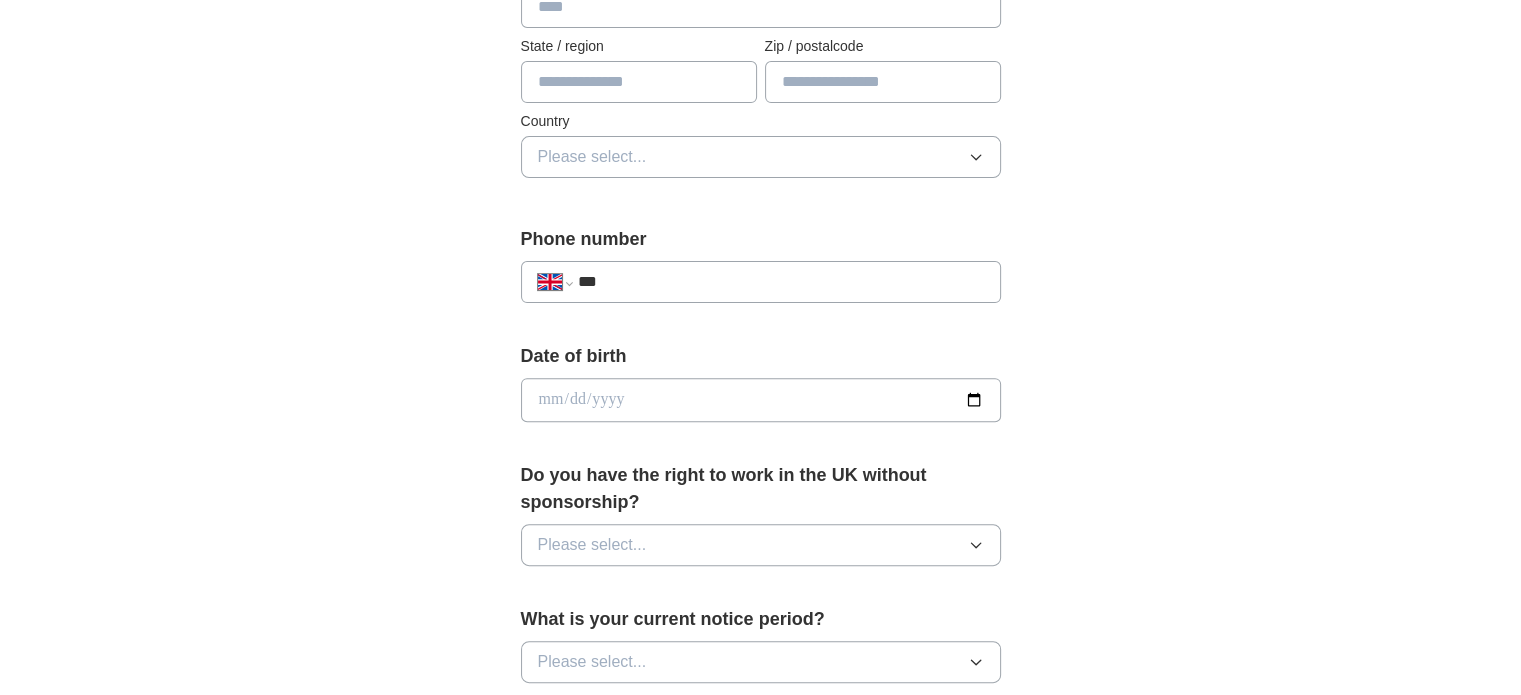 click on "***" at bounding box center (780, 282) 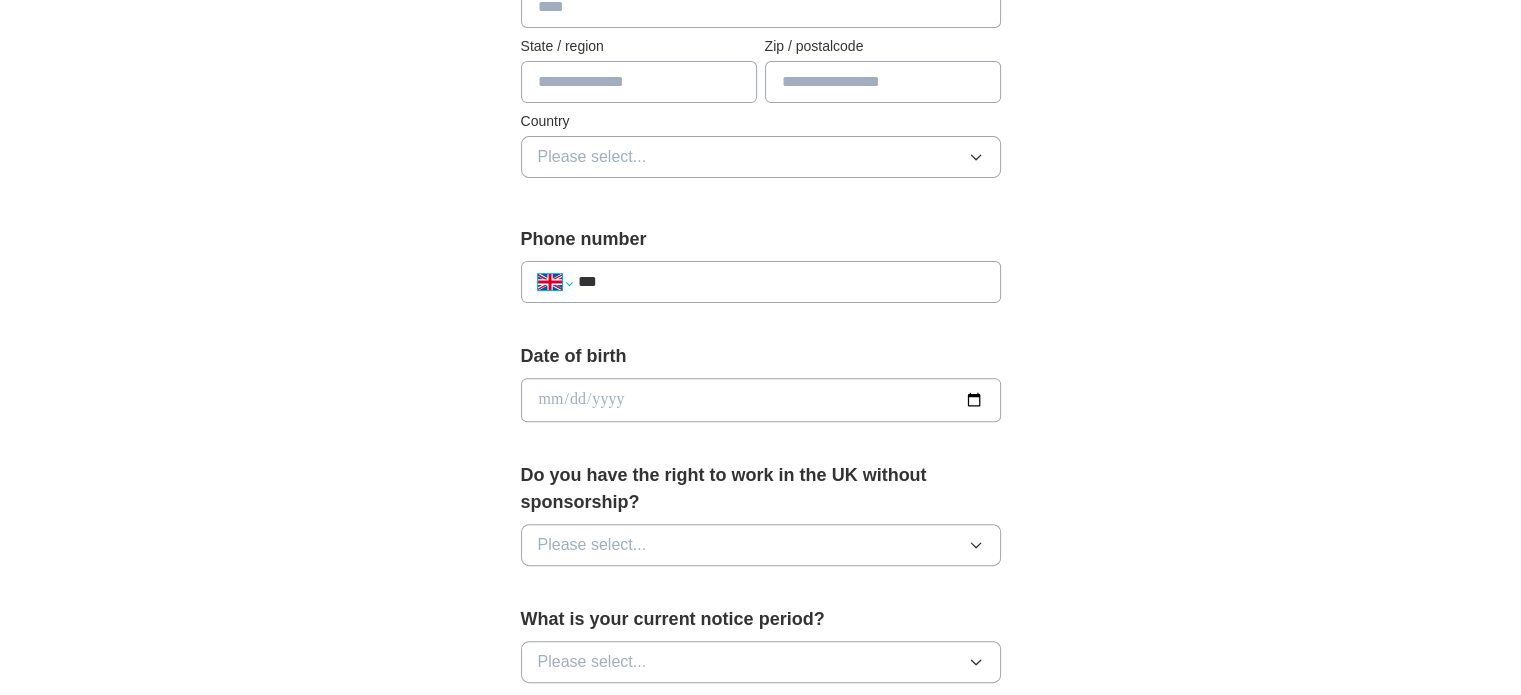 click on "**********" at bounding box center (555, 282) 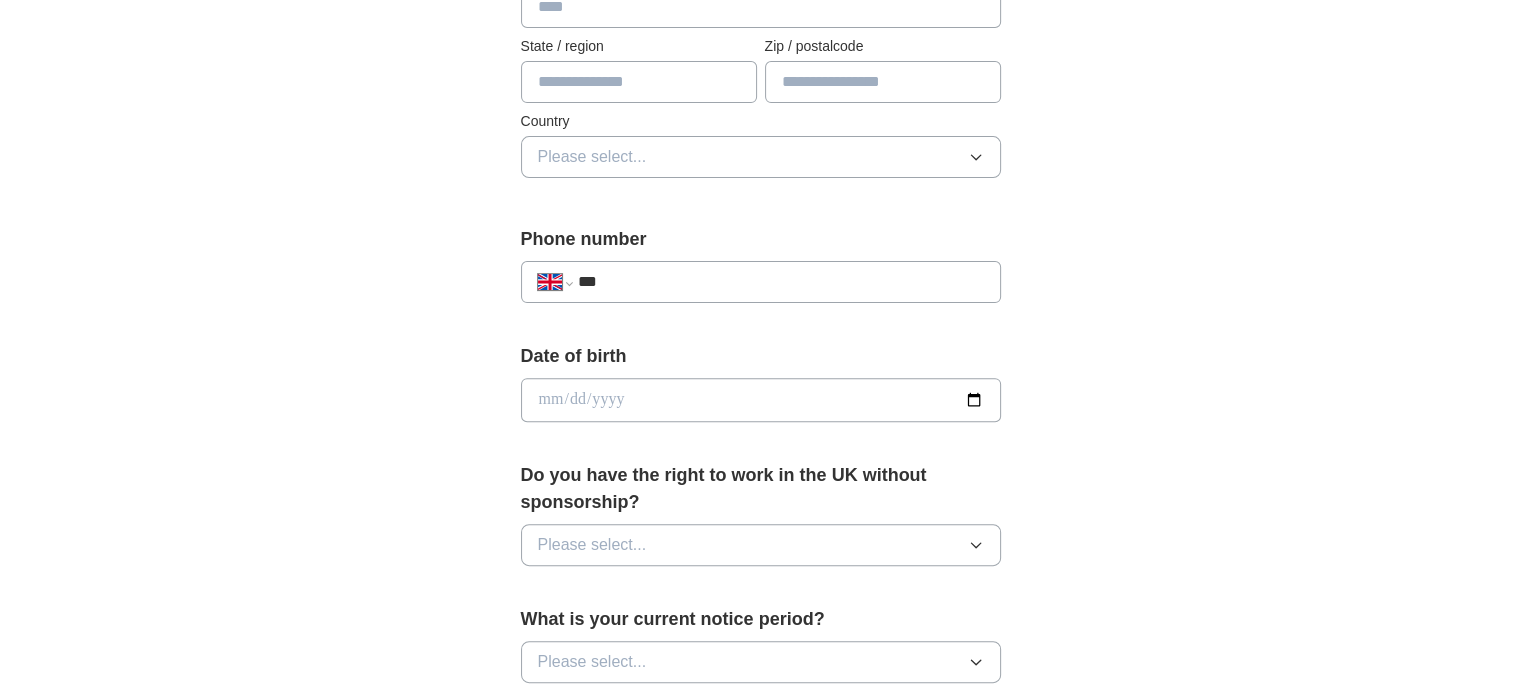 click on "**********" at bounding box center (761, 366) 